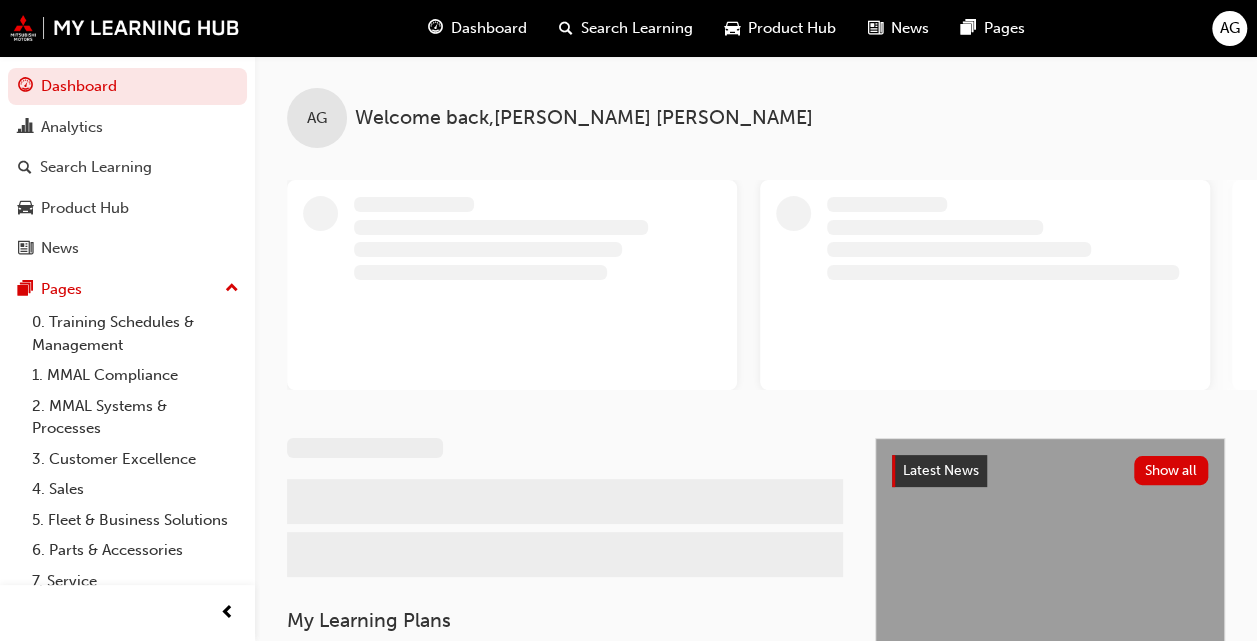 scroll, scrollTop: 304, scrollLeft: 0, axis: vertical 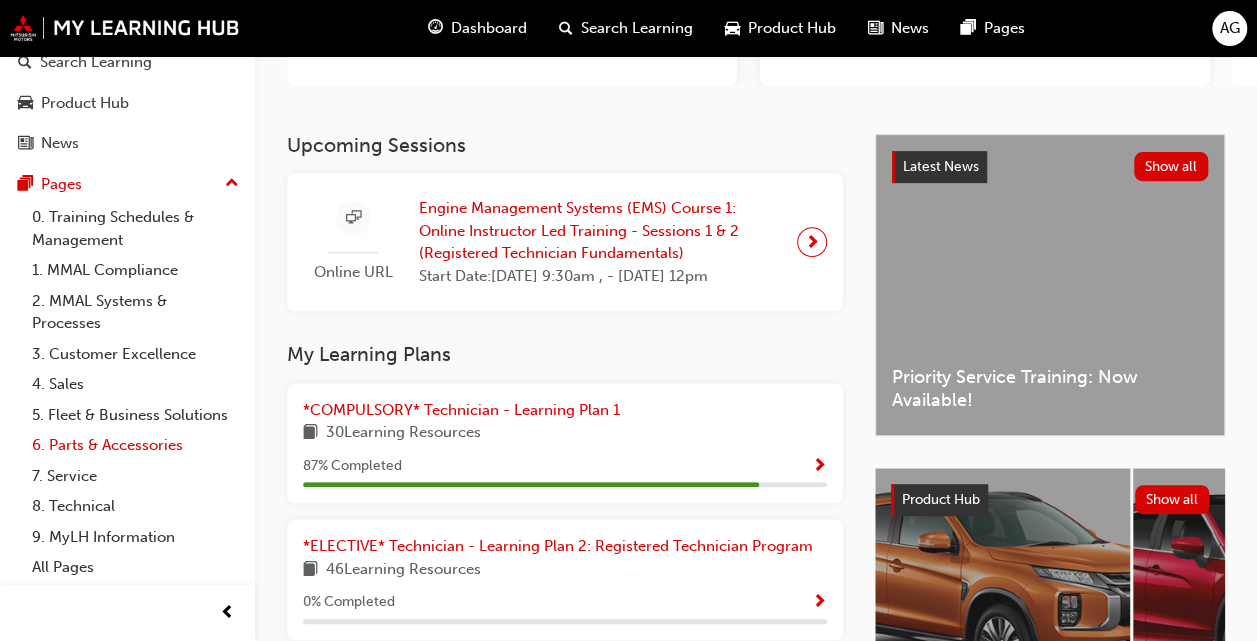 click on "6. Parts & Accessories" at bounding box center [135, 445] 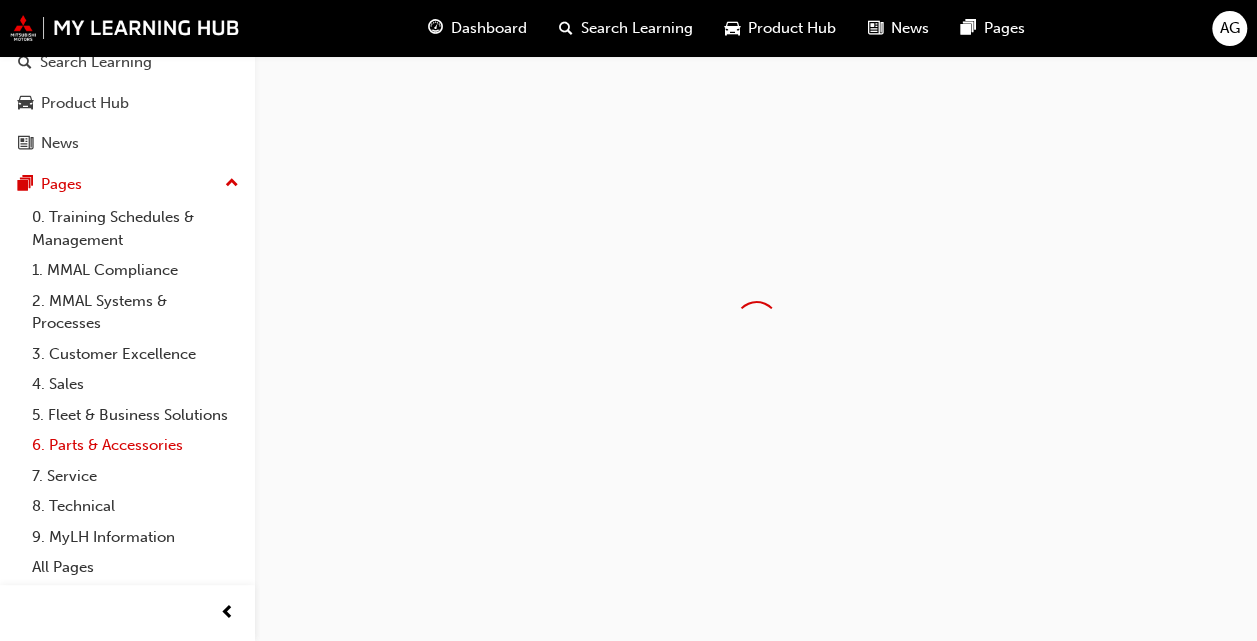 scroll, scrollTop: 0, scrollLeft: 0, axis: both 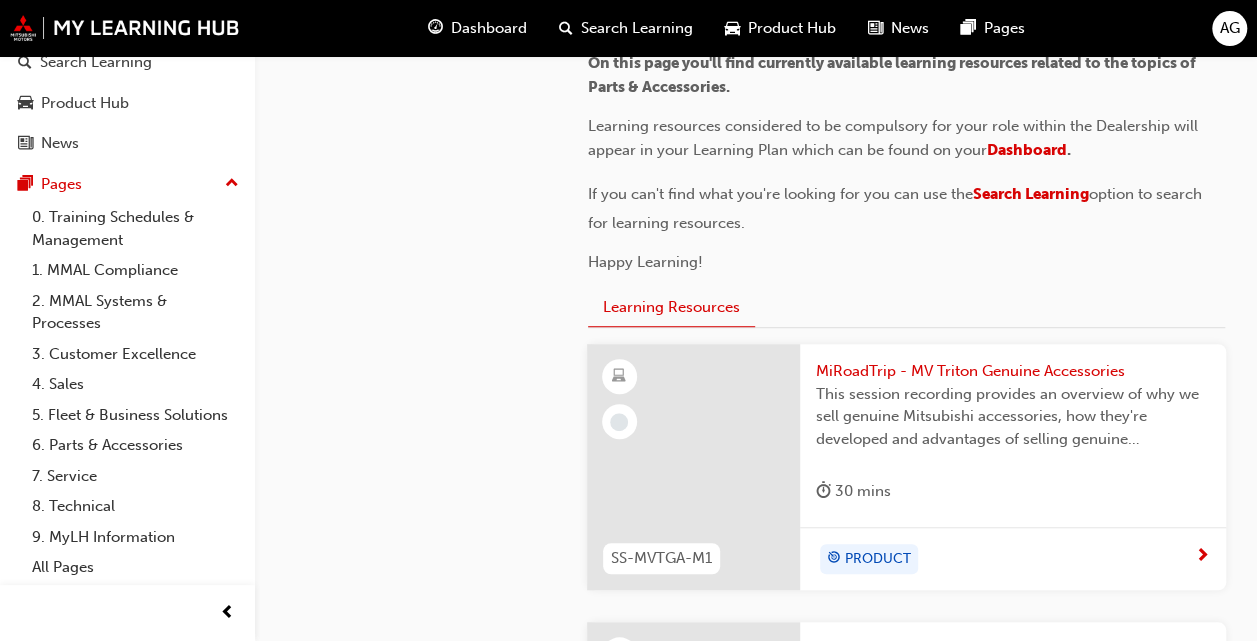 click on "MiRoadTrip - MV Triton Genuine Accessories" at bounding box center [1013, 371] 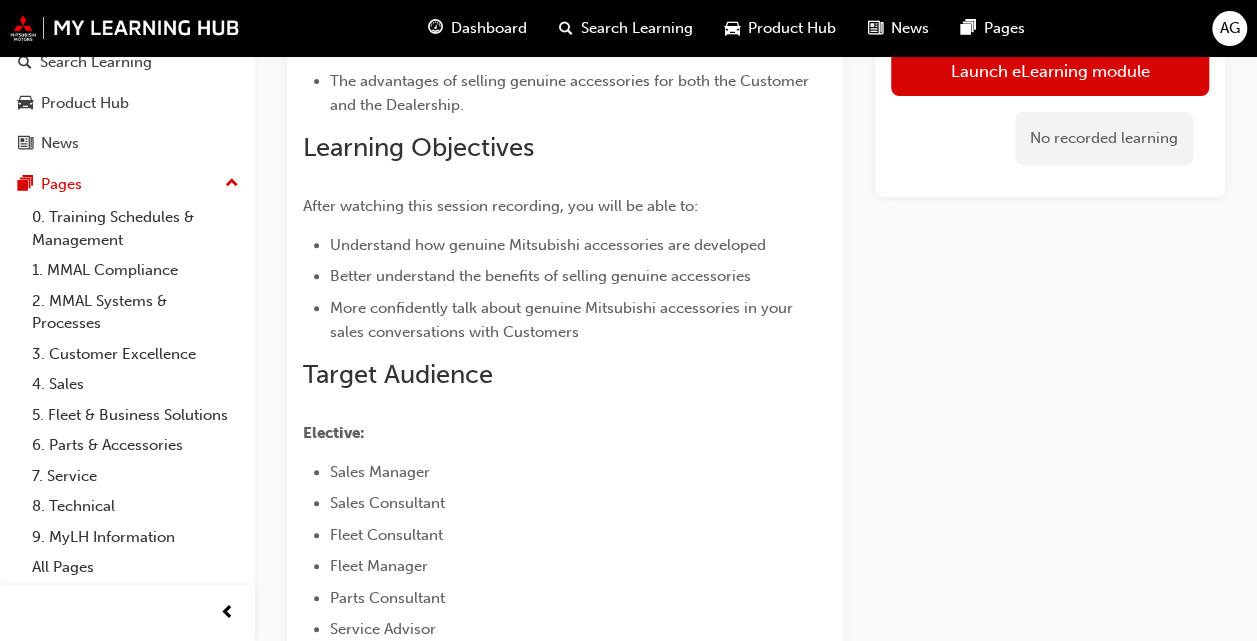 scroll, scrollTop: 0, scrollLeft: 0, axis: both 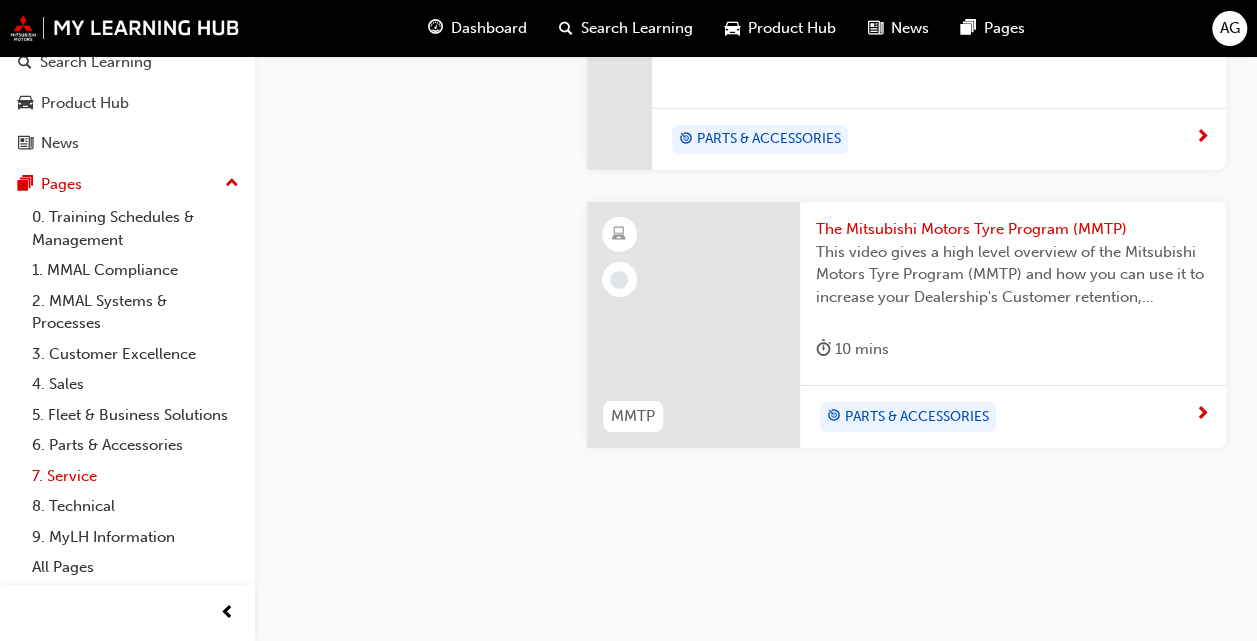 click on "7. Service" at bounding box center (135, 476) 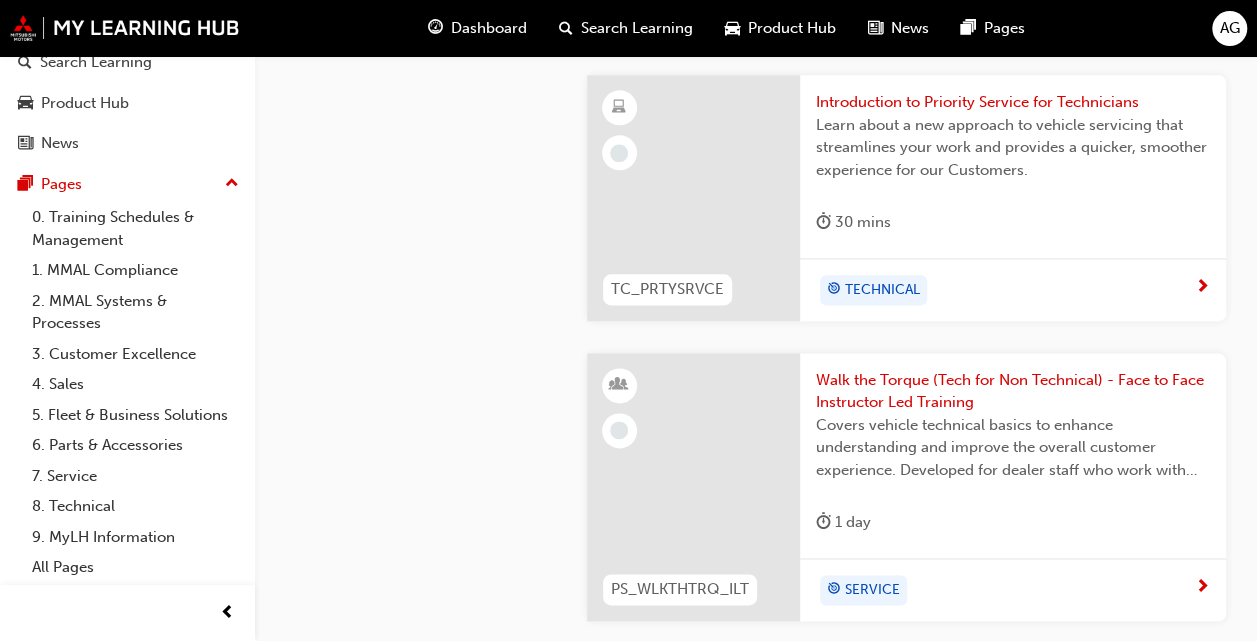 scroll, scrollTop: 1307, scrollLeft: 0, axis: vertical 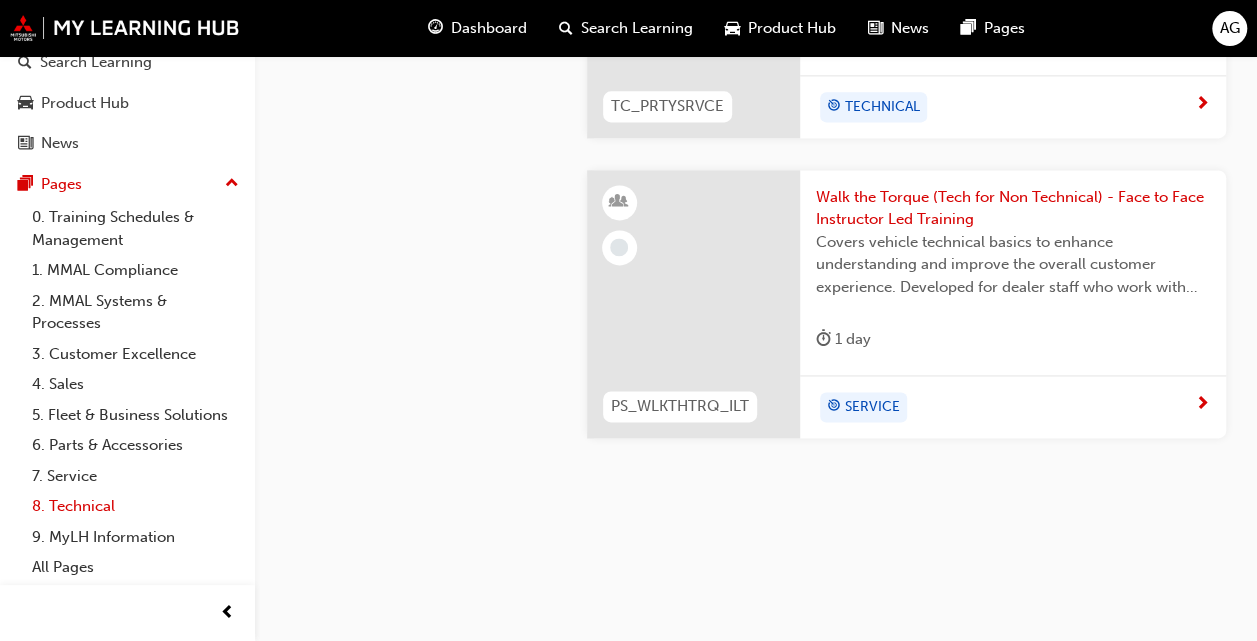 click on "8. Technical" at bounding box center [135, 506] 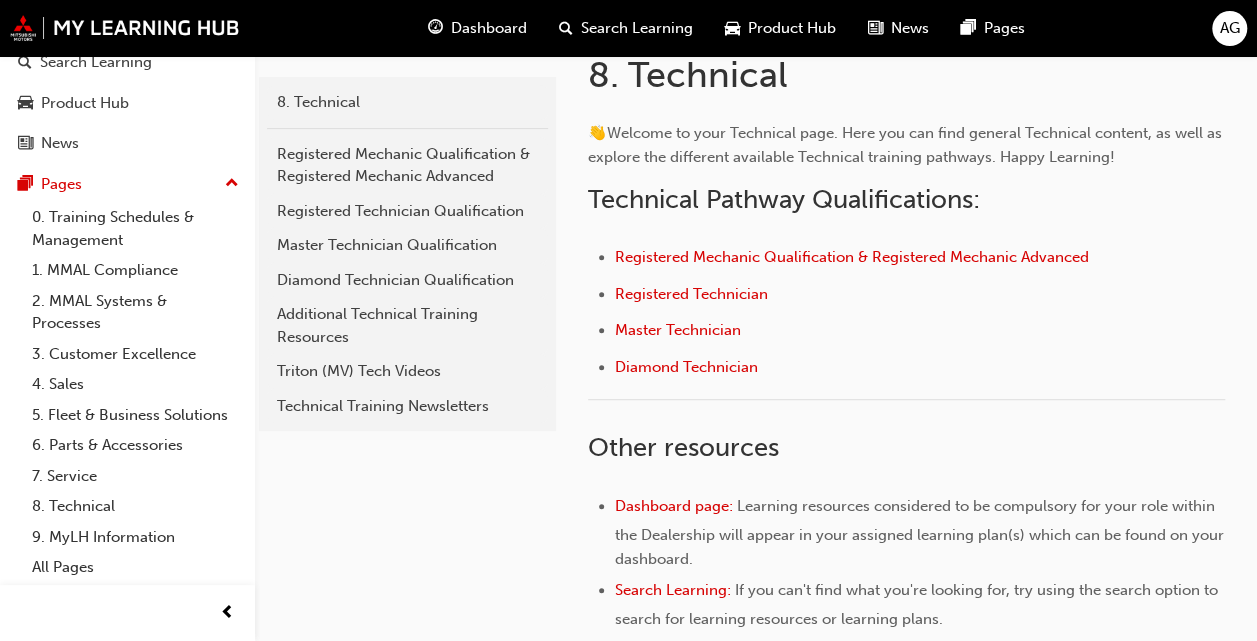 scroll, scrollTop: 0, scrollLeft: 0, axis: both 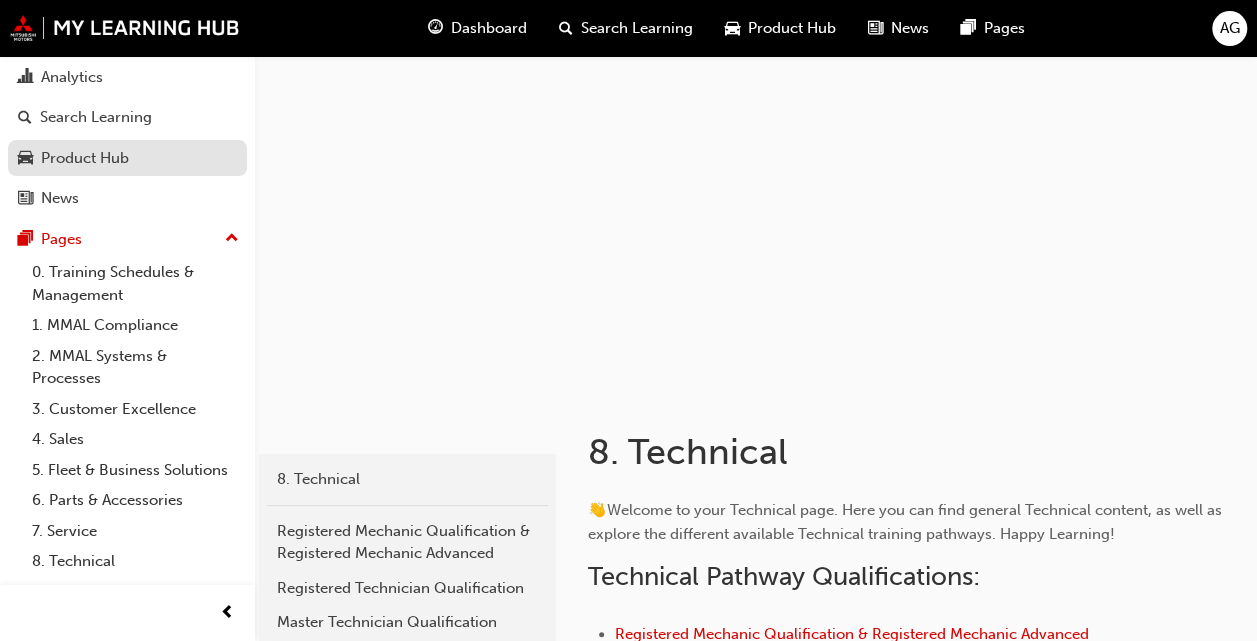 click on "Product Hub" at bounding box center (85, 158) 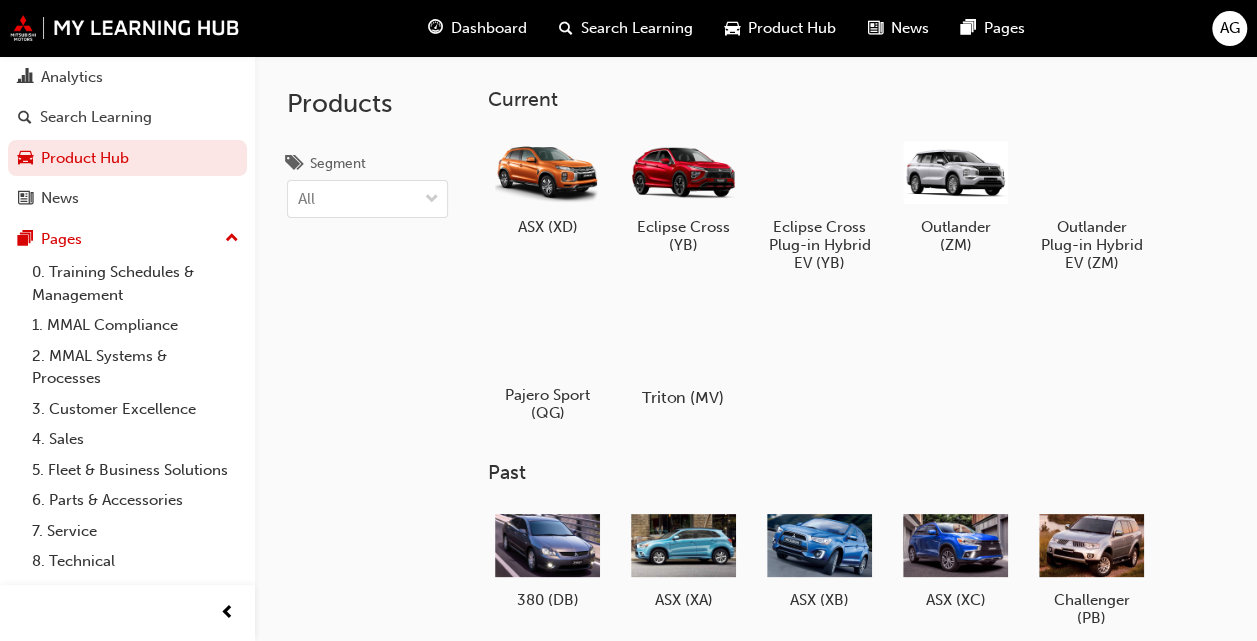 click on "Triton (MV)" at bounding box center [683, 353] 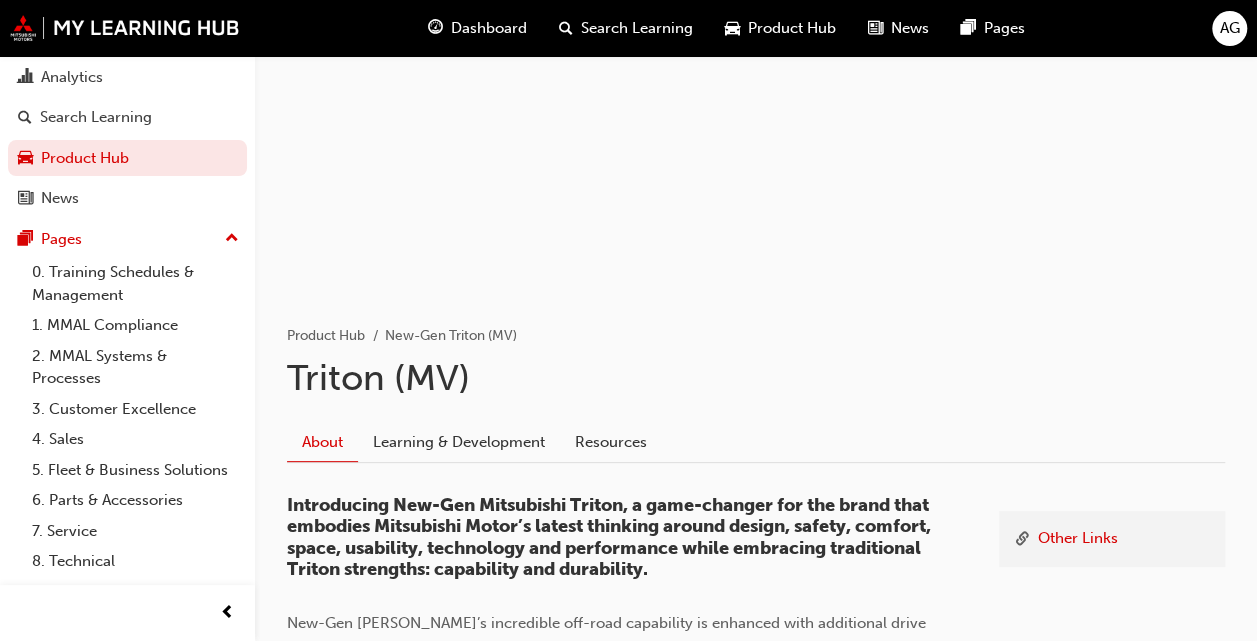 scroll, scrollTop: 20, scrollLeft: 0, axis: vertical 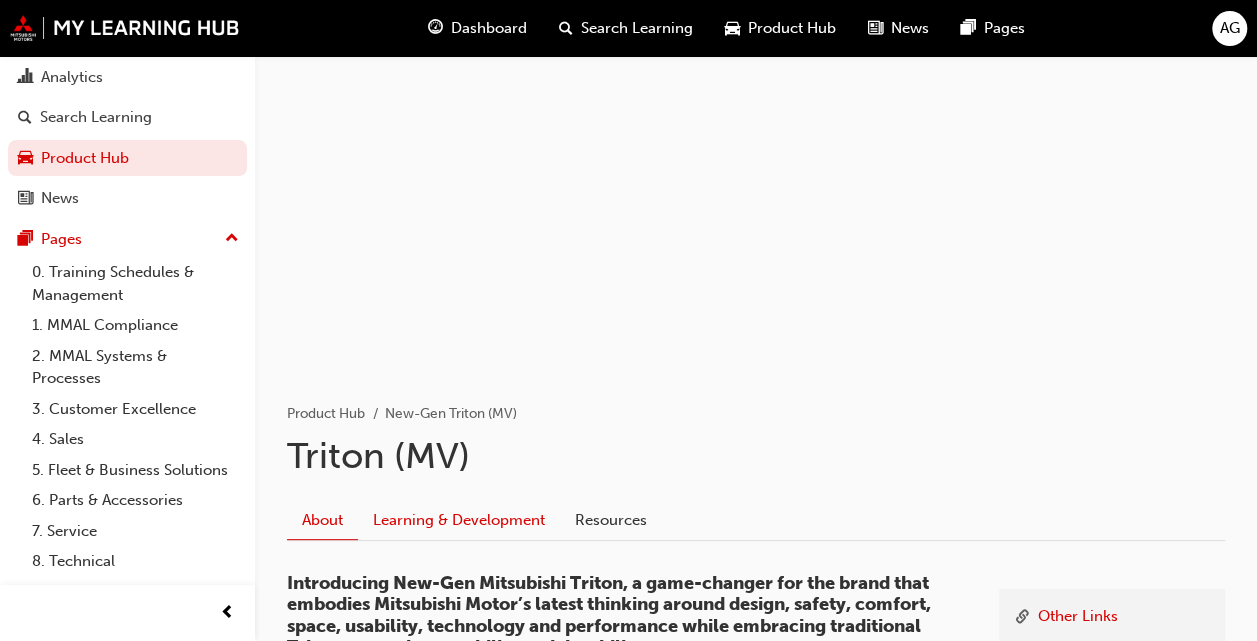click on "Learning & Development" at bounding box center (459, 520) 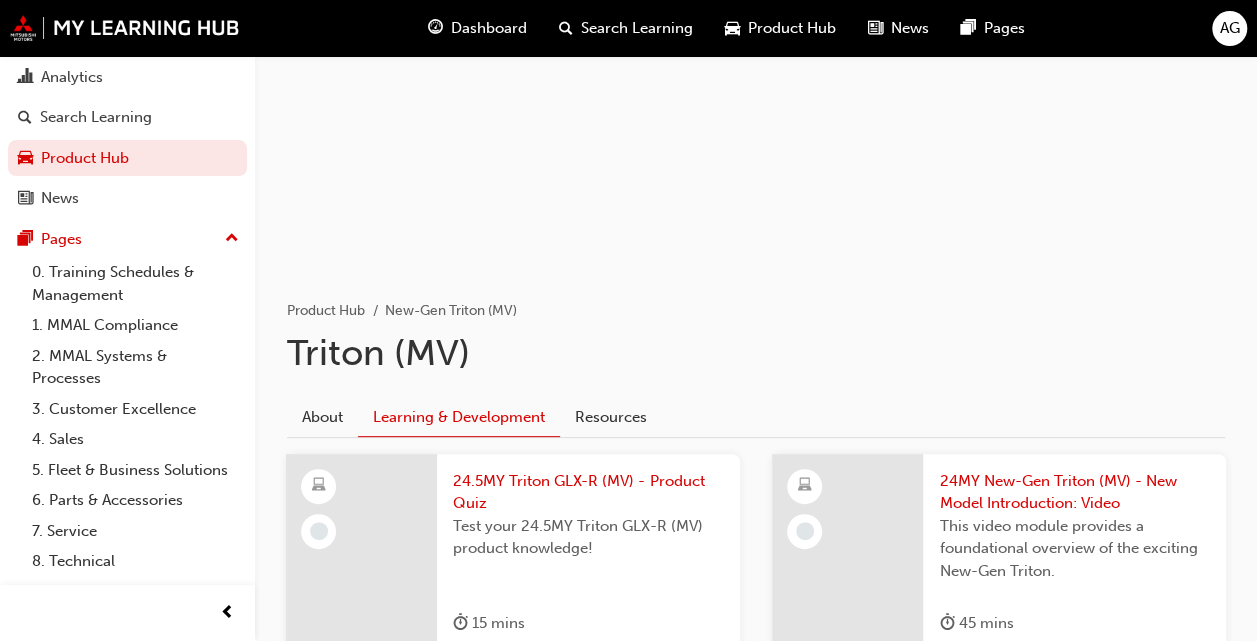 scroll, scrollTop: 22, scrollLeft: 0, axis: vertical 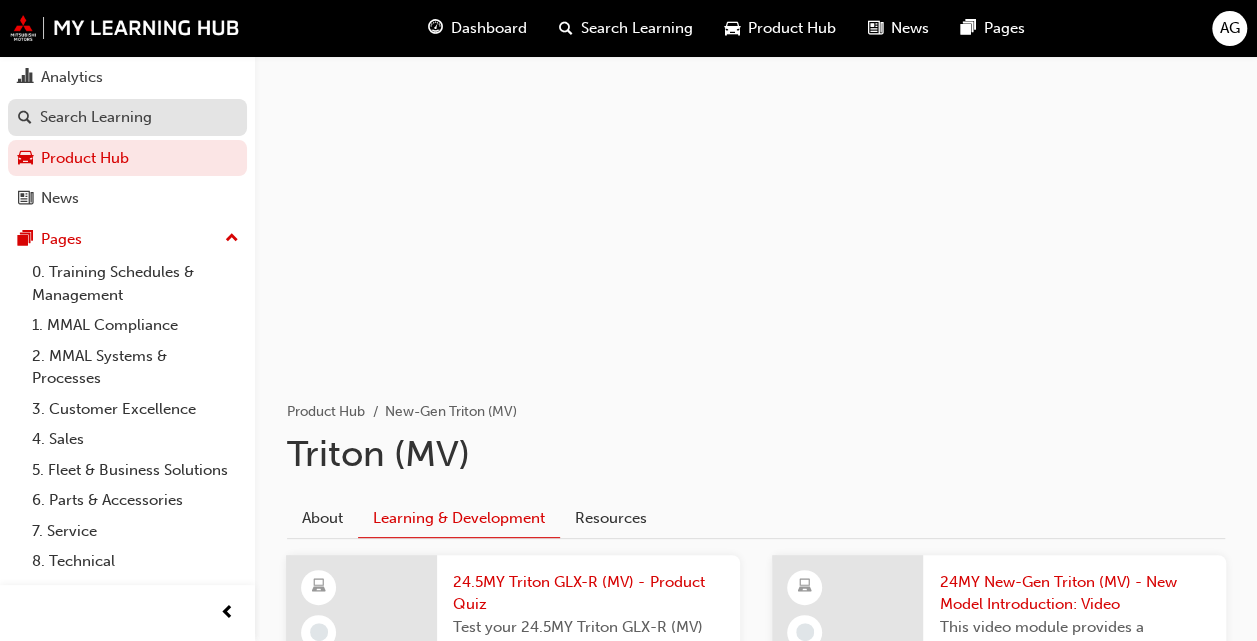 click on "Search Learning" at bounding box center [127, 117] 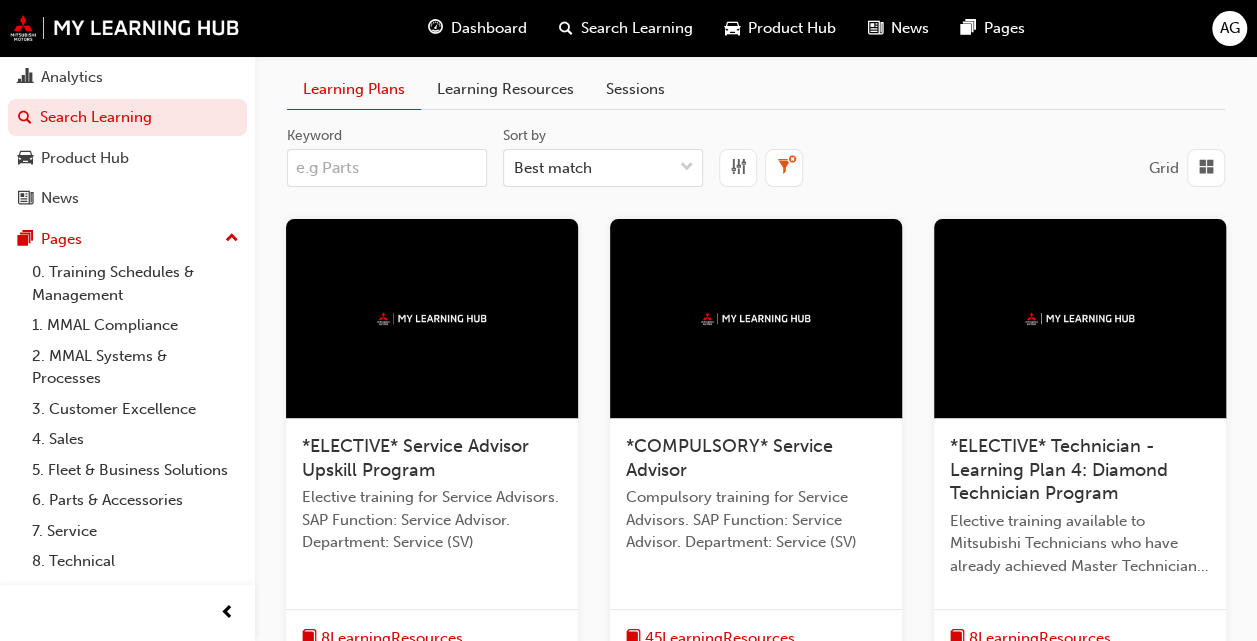 scroll, scrollTop: 0, scrollLeft: 0, axis: both 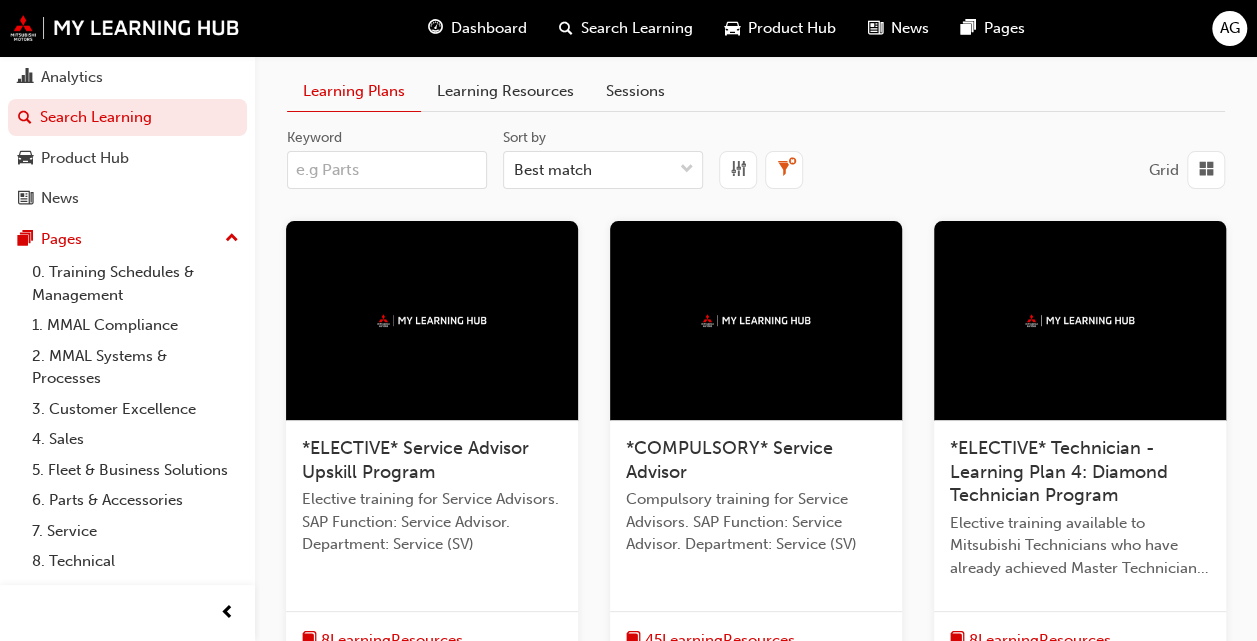 click on "Keyword" at bounding box center [387, 170] 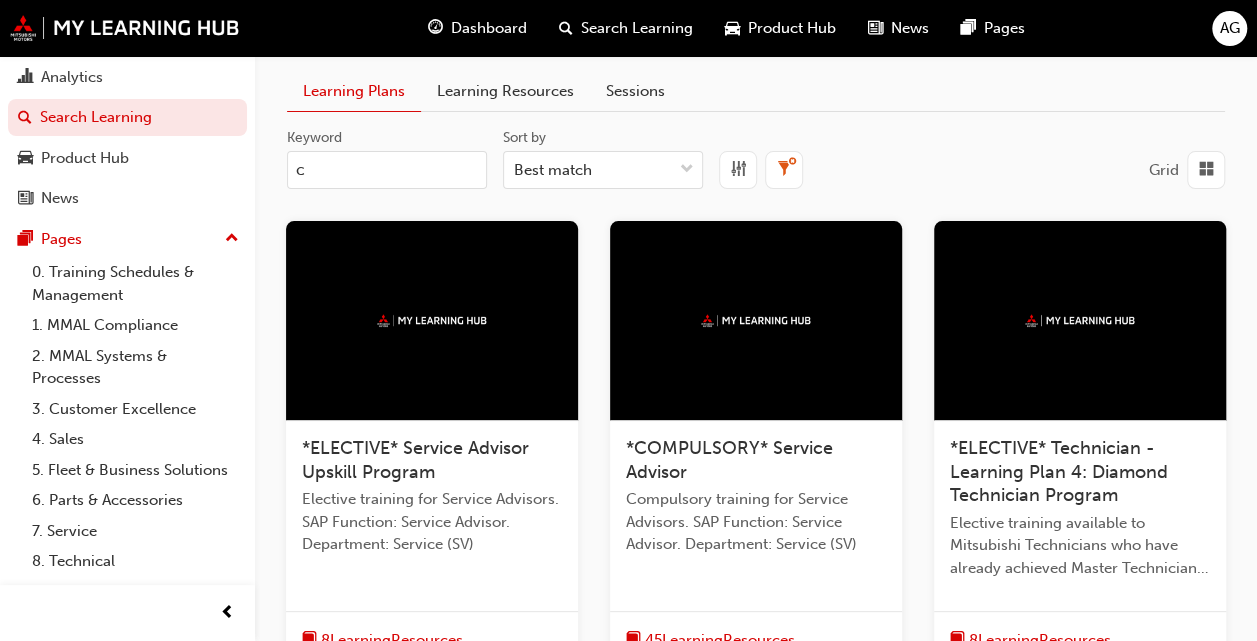 type on "ca" 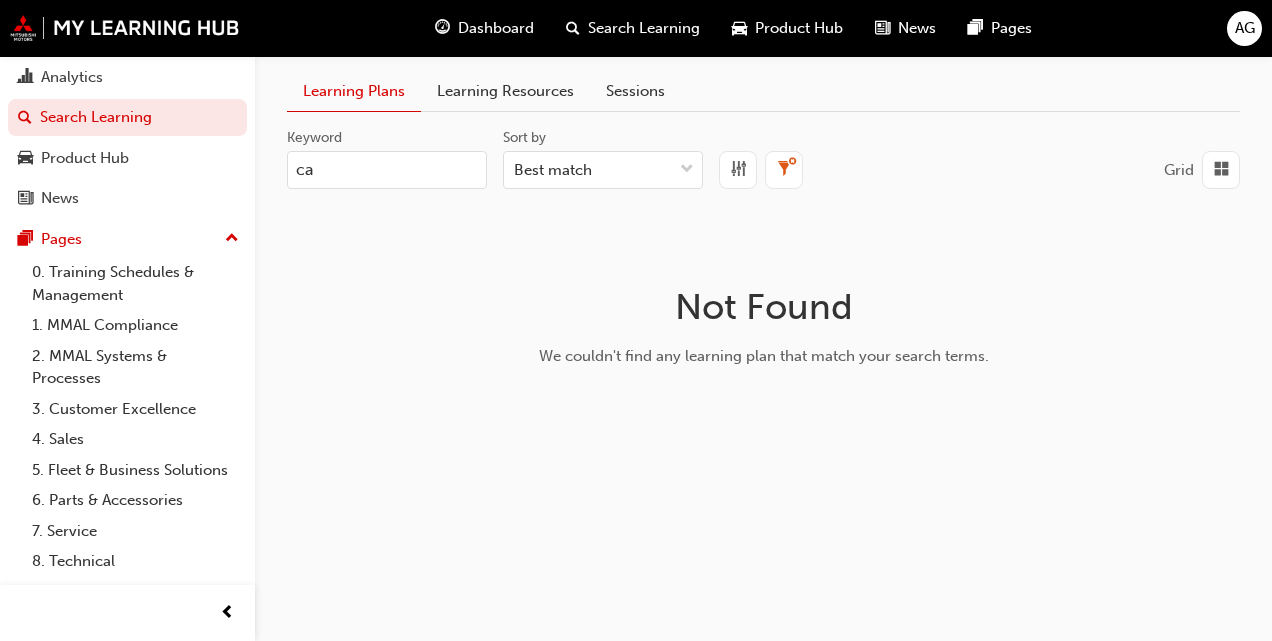 type on "c" 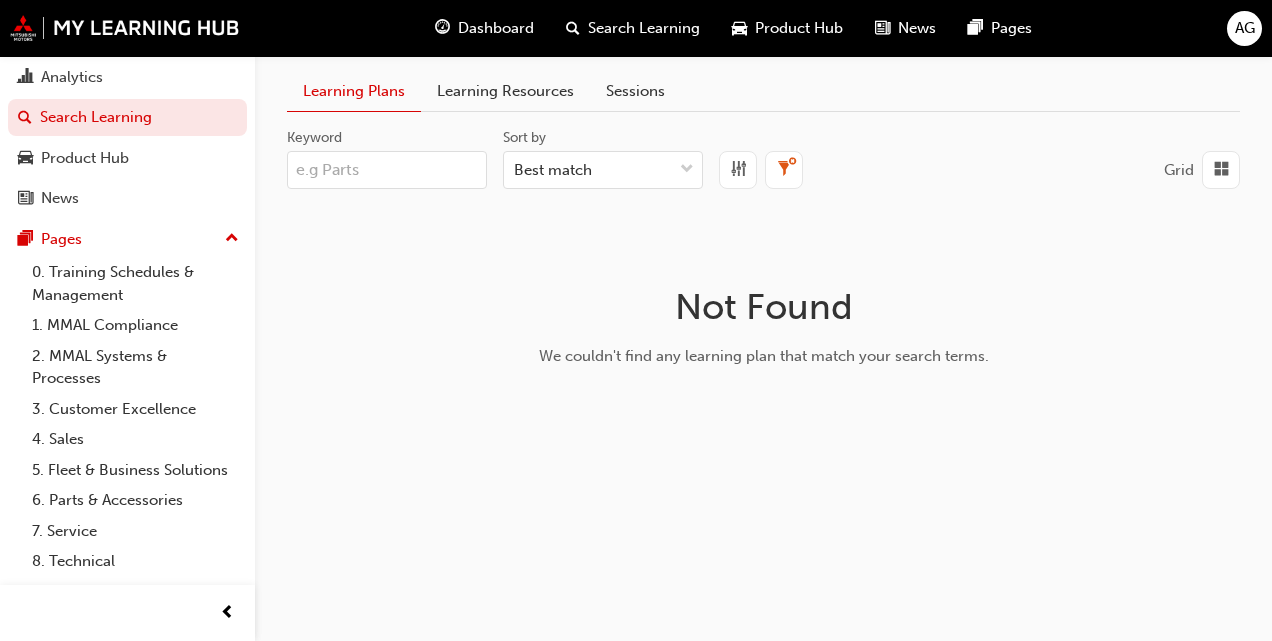 type 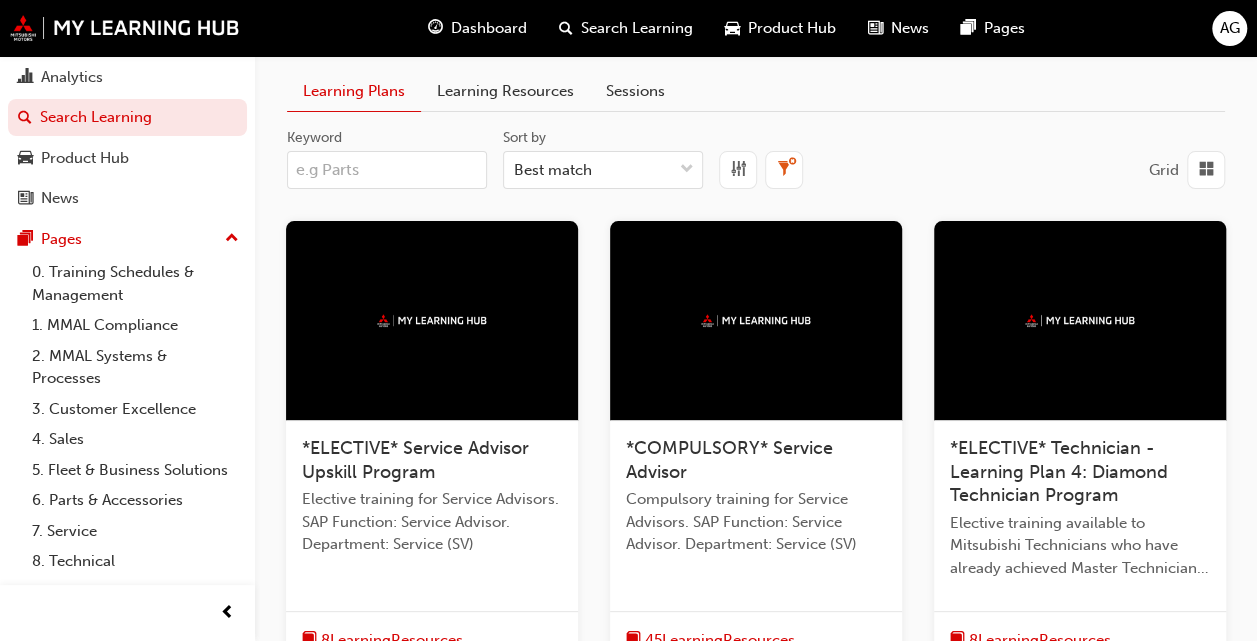 click on "Learning Resources" at bounding box center (505, 91) 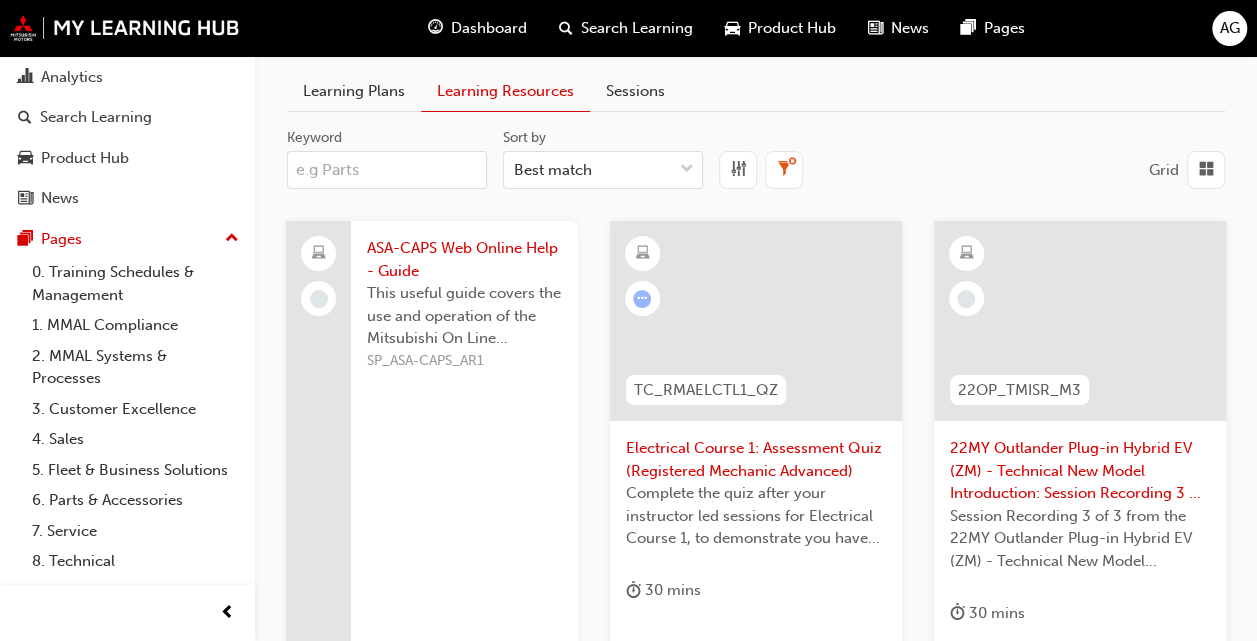 click on "Keyword" at bounding box center [387, 170] 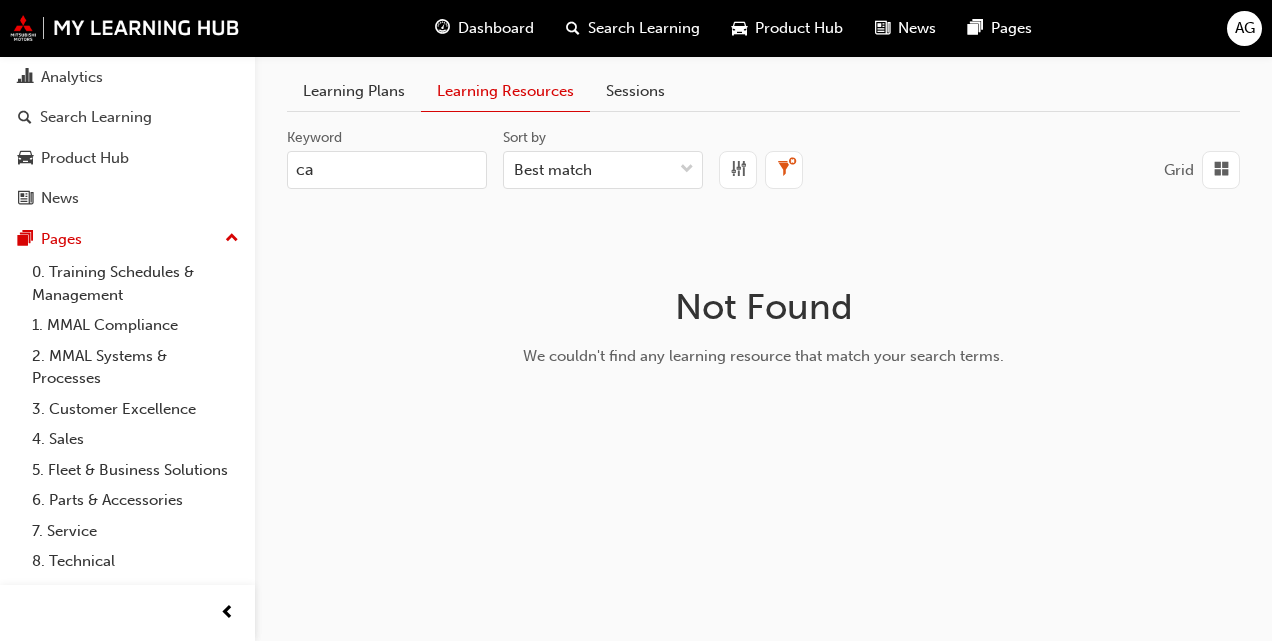 type on "c" 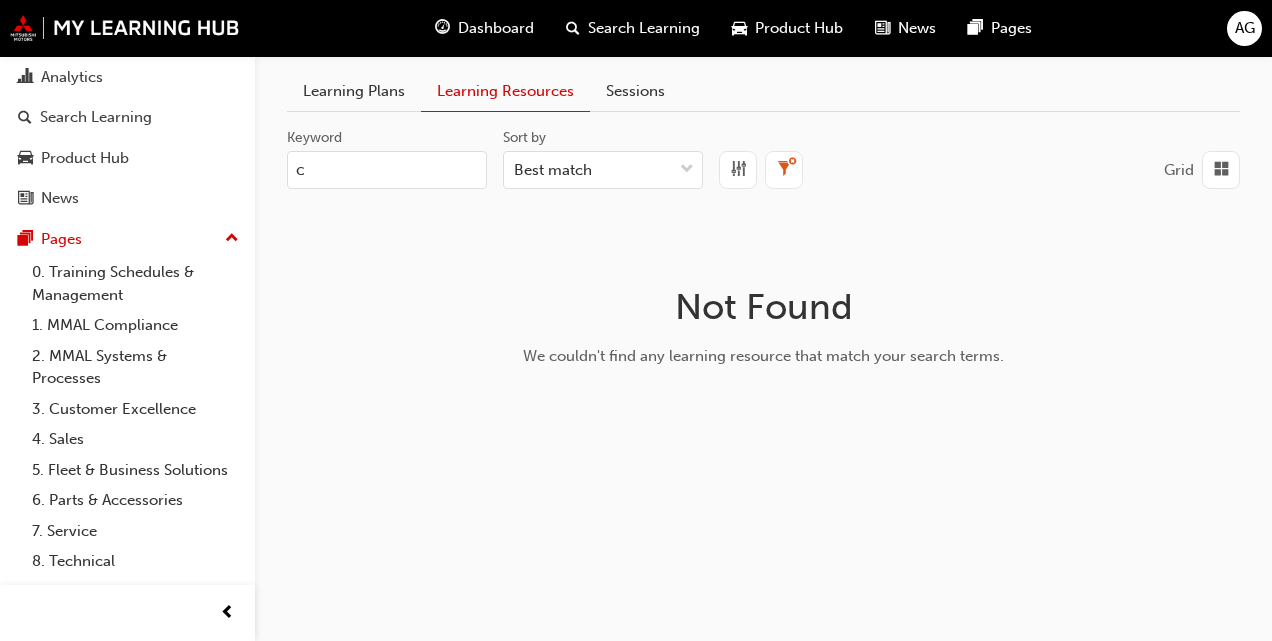 type 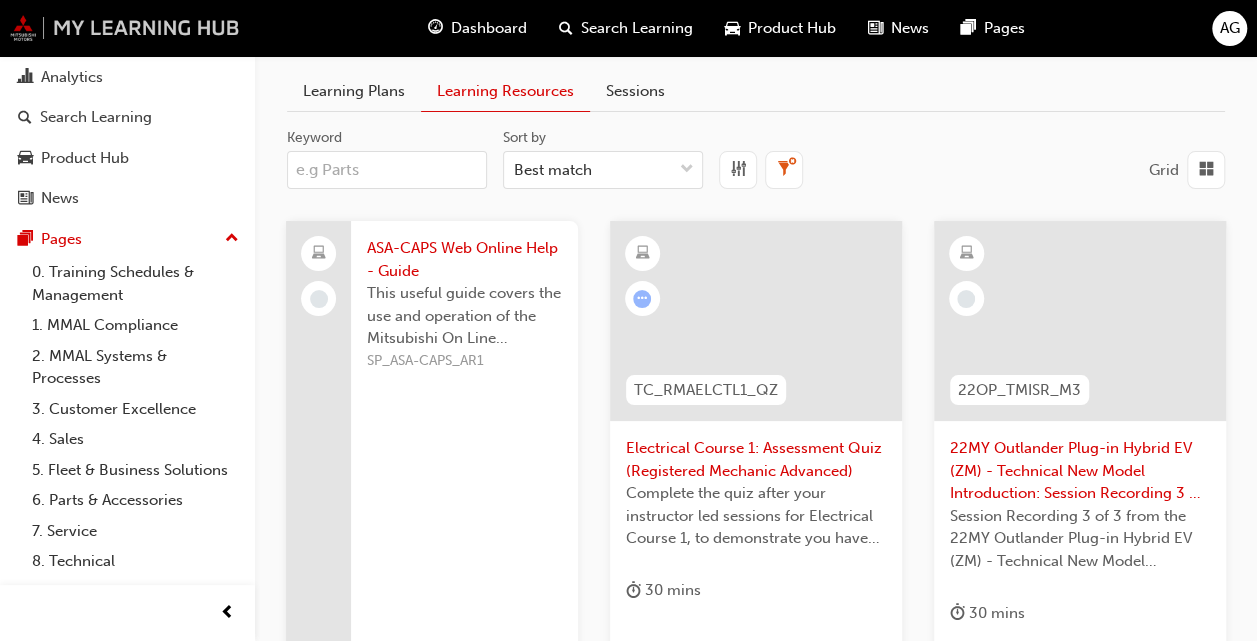 click at bounding box center (125, 28) 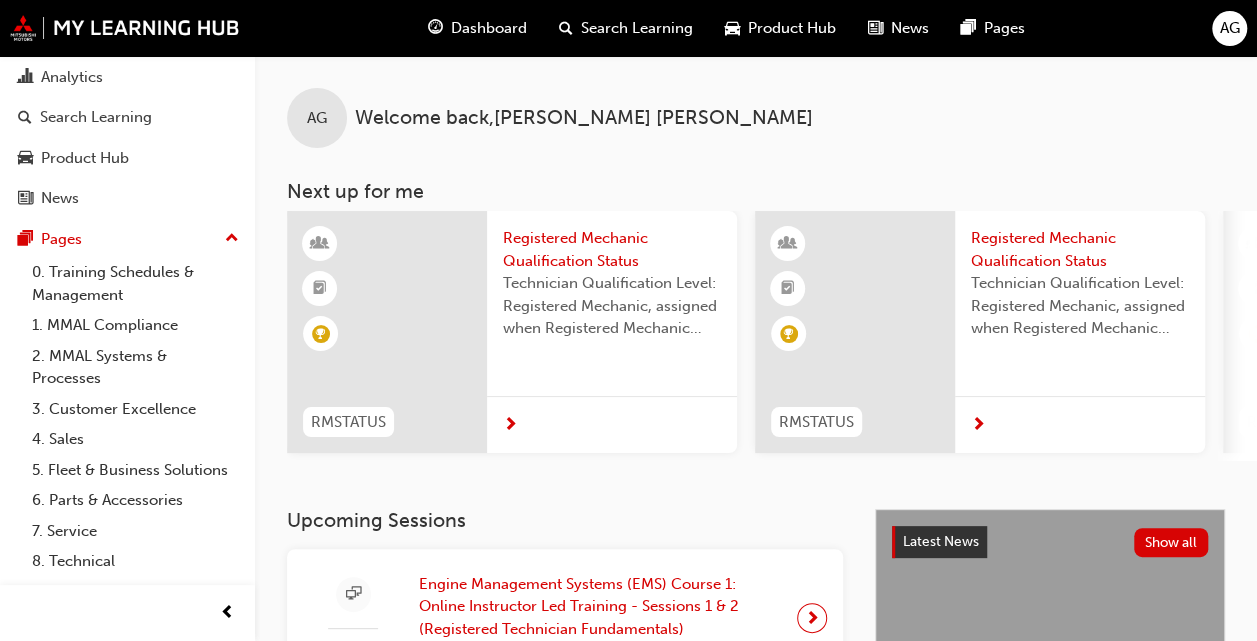 click on "Product Hub" at bounding box center [792, 28] 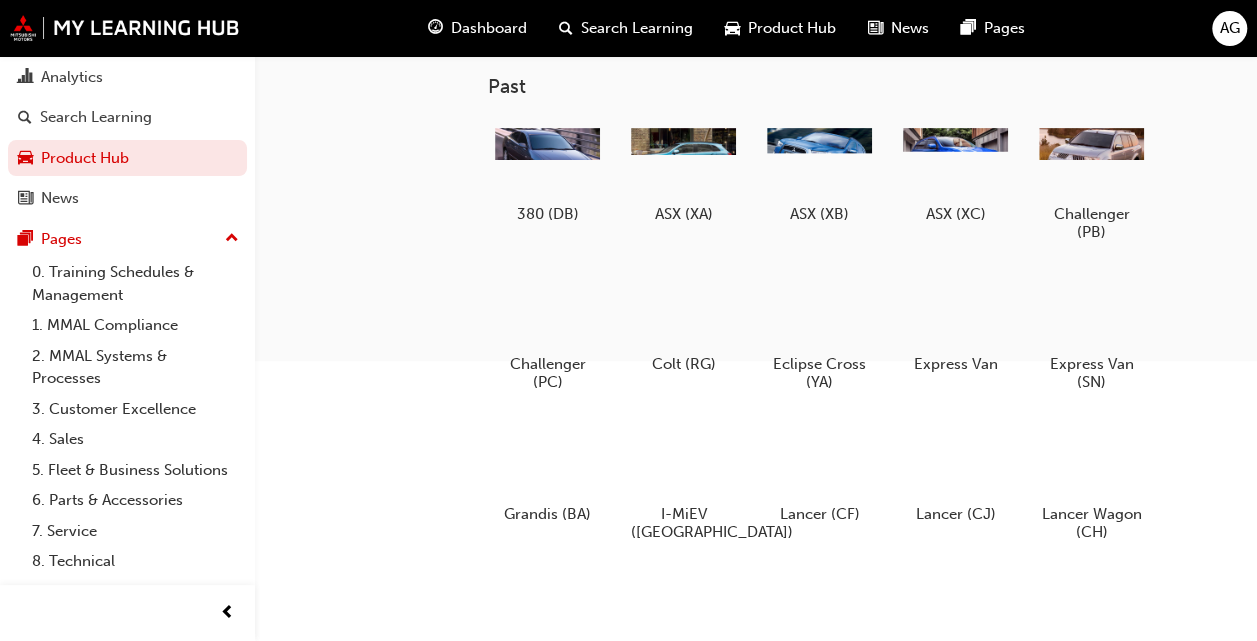 scroll, scrollTop: 0, scrollLeft: 0, axis: both 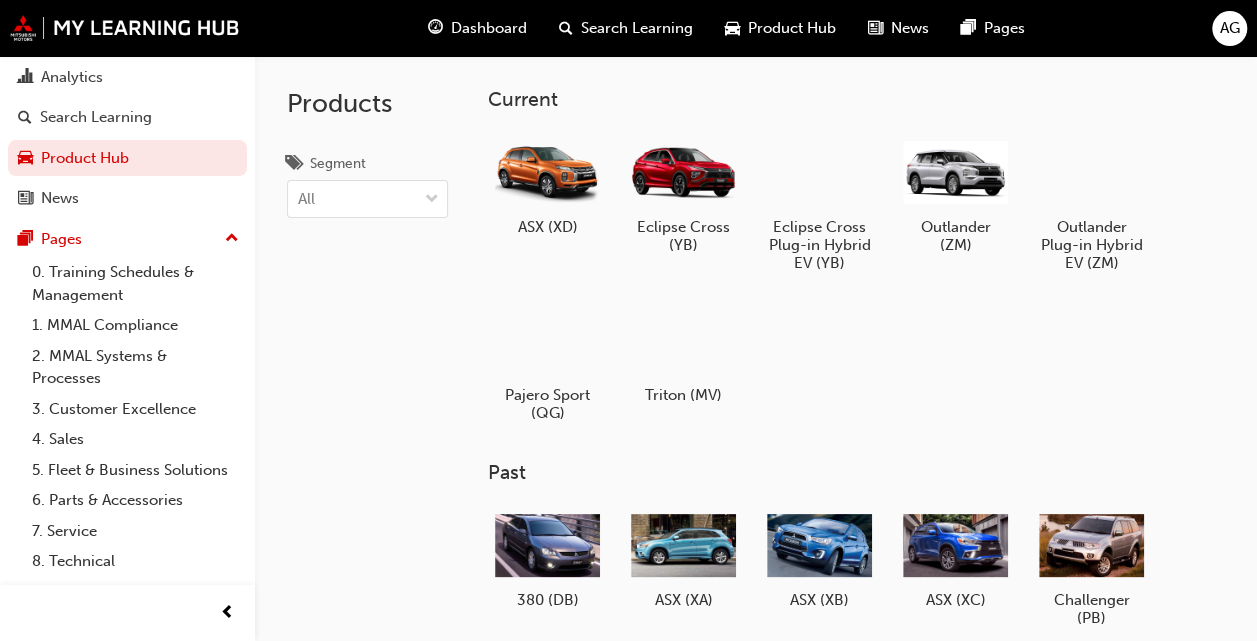 click on "Dashboard" at bounding box center (489, 28) 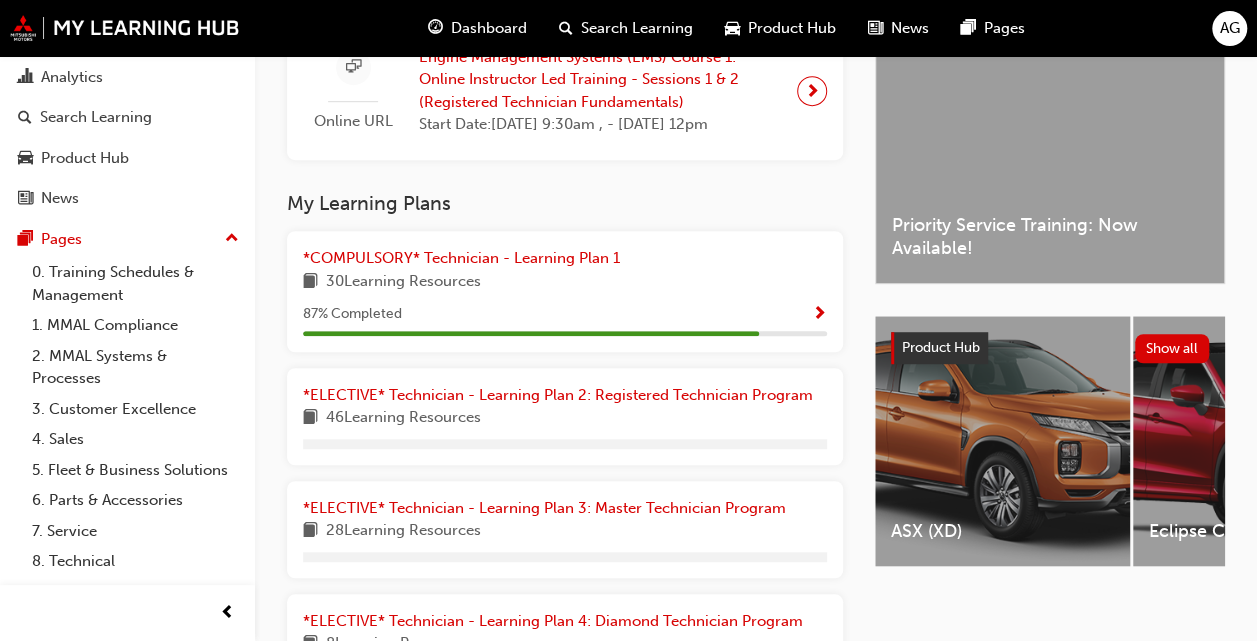 scroll, scrollTop: 528, scrollLeft: 0, axis: vertical 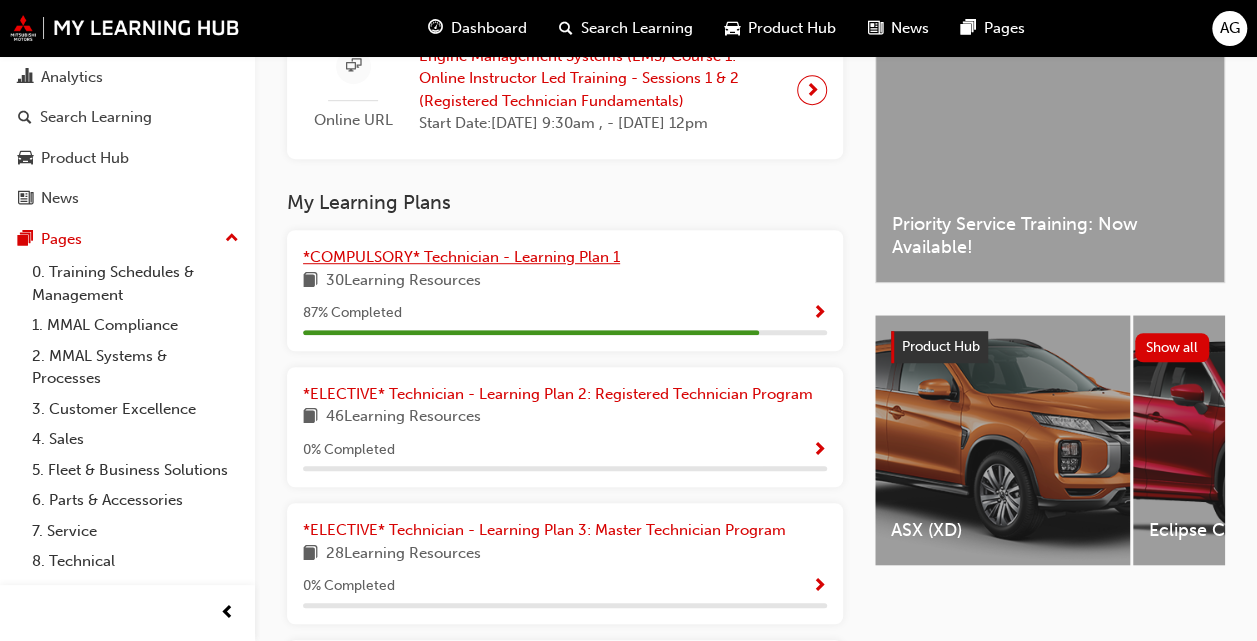 click on "*COMPULSORY* Technician - Learning Plan 1" at bounding box center (461, 257) 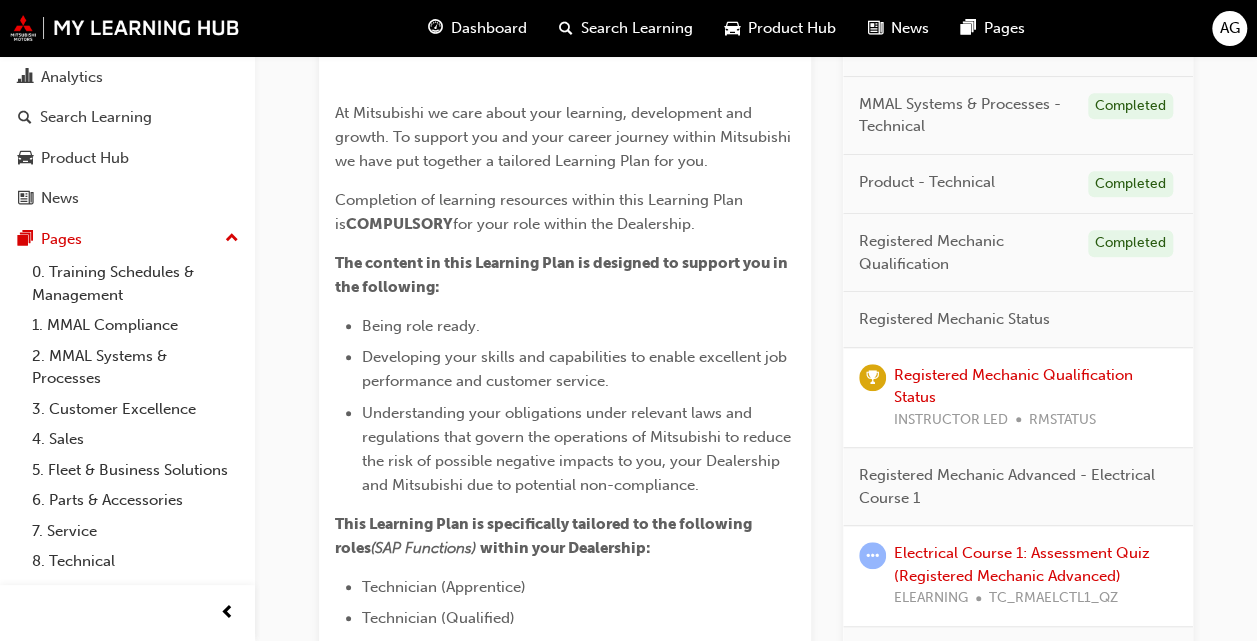 scroll, scrollTop: 488, scrollLeft: 0, axis: vertical 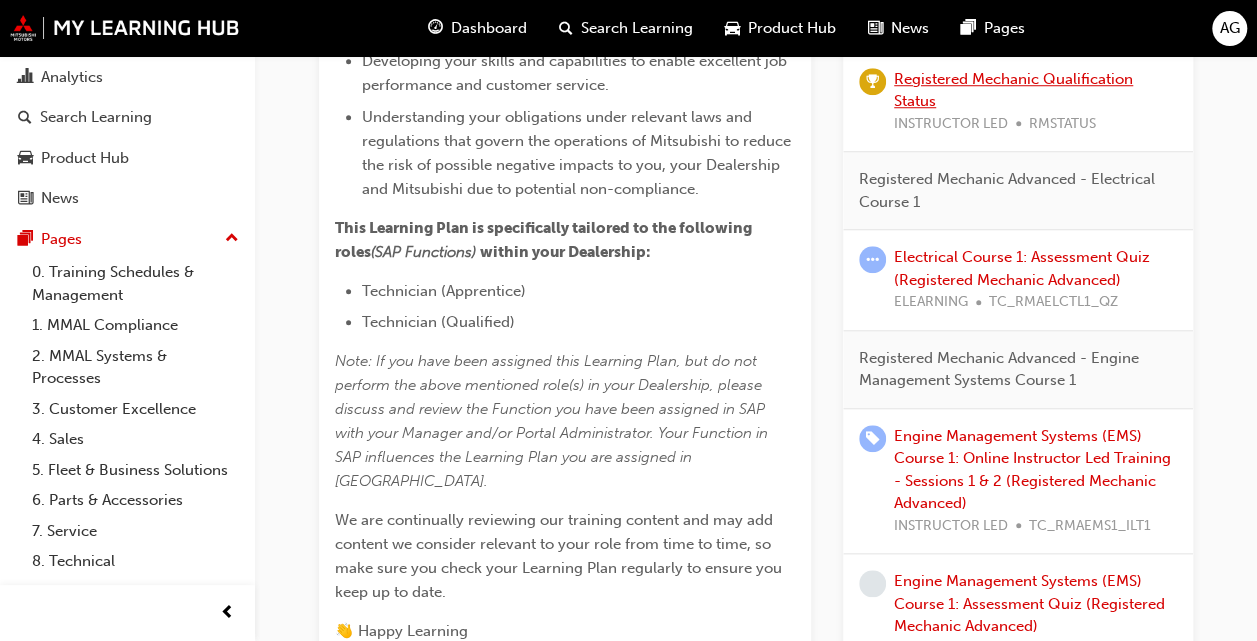 click on "Registered Mechanic Qualification Status" at bounding box center [1013, 90] 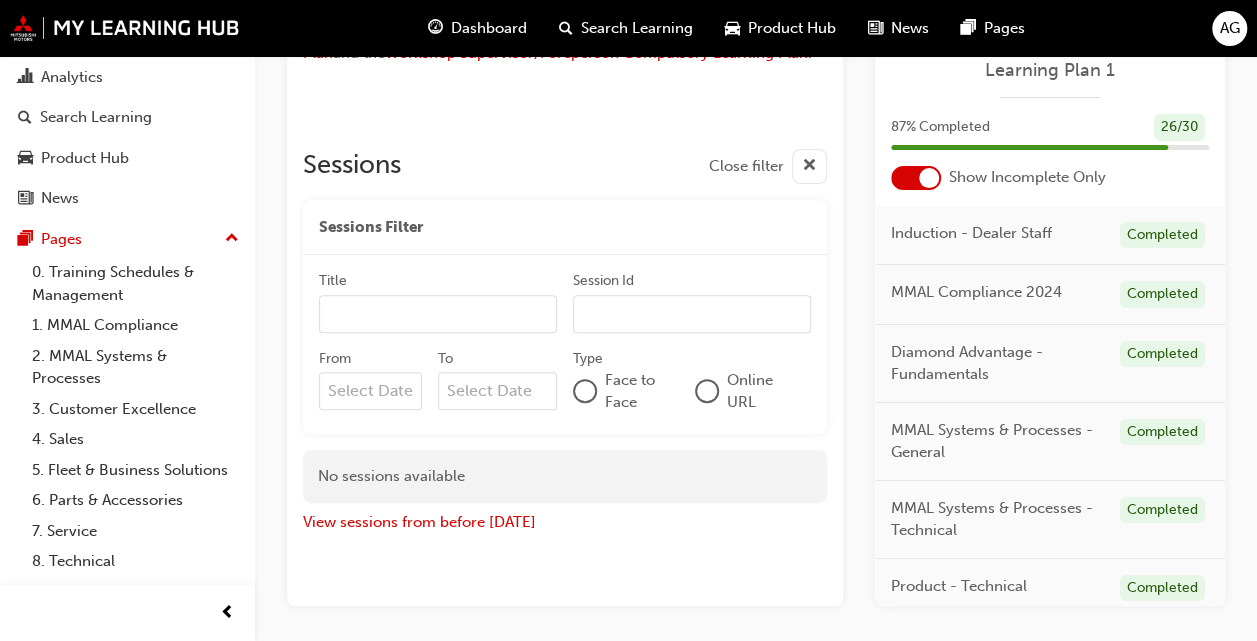 scroll, scrollTop: 0, scrollLeft: 0, axis: both 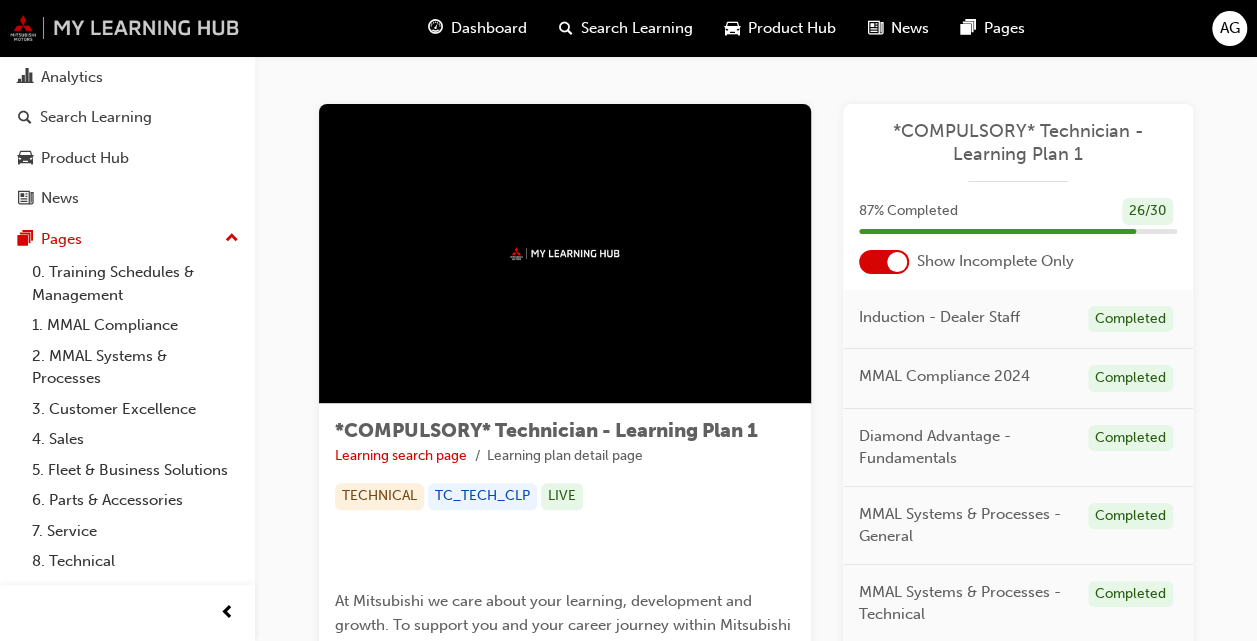 click at bounding box center (125, 28) 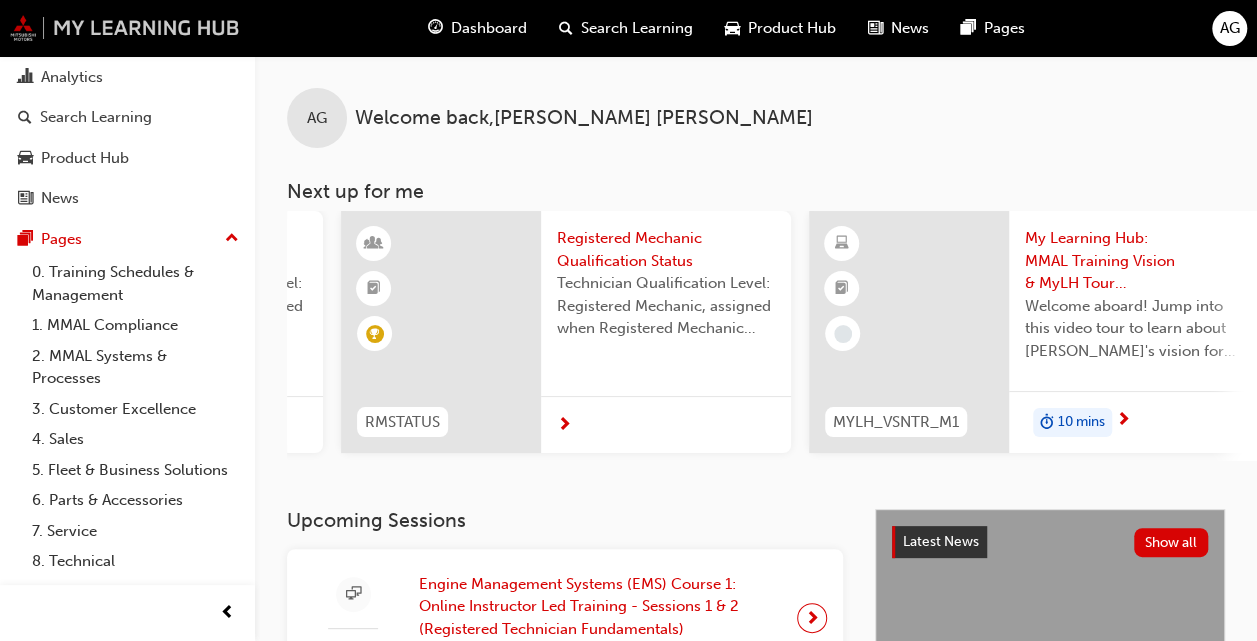 scroll, scrollTop: 0, scrollLeft: 0, axis: both 